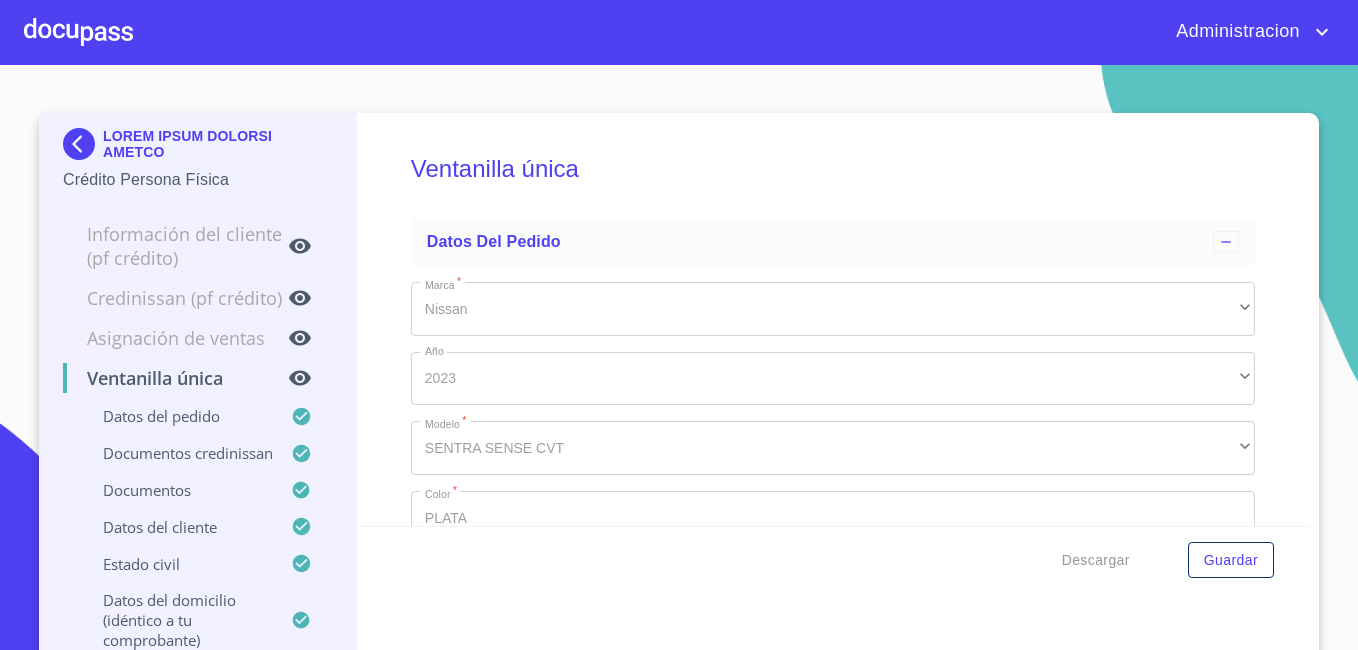 scroll, scrollTop: 0, scrollLeft: 0, axis: both 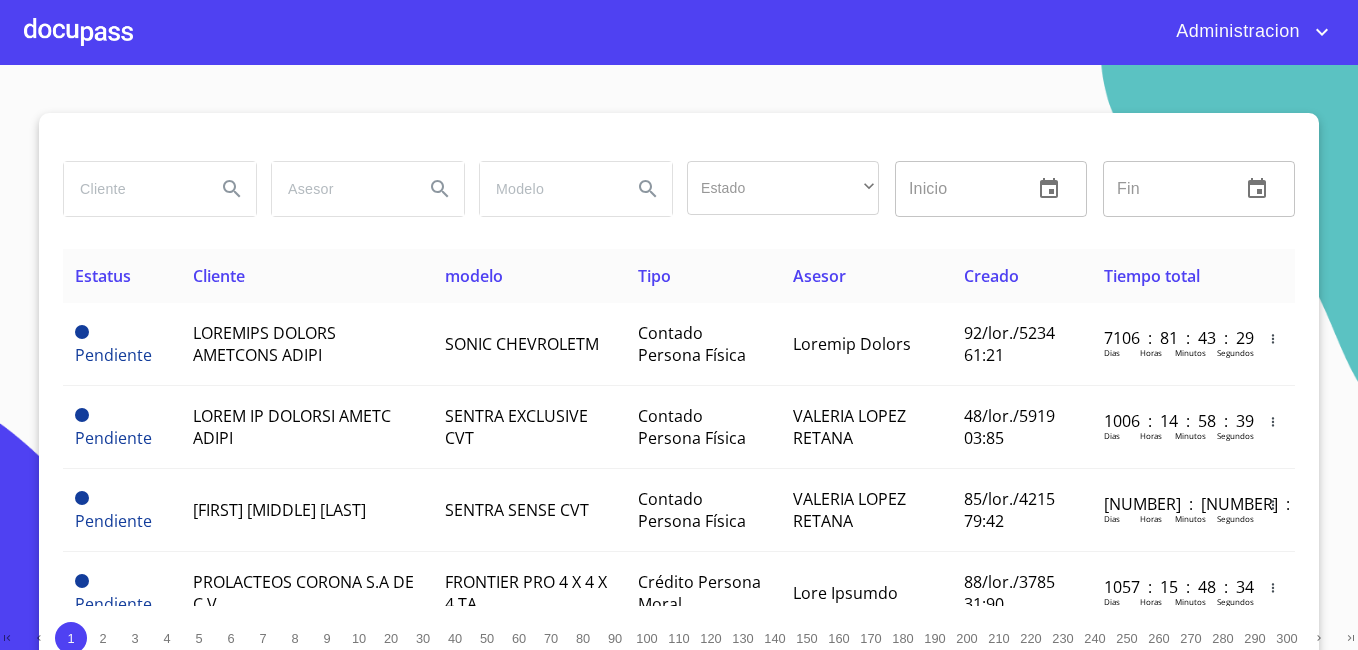 click at bounding box center (132, 189) 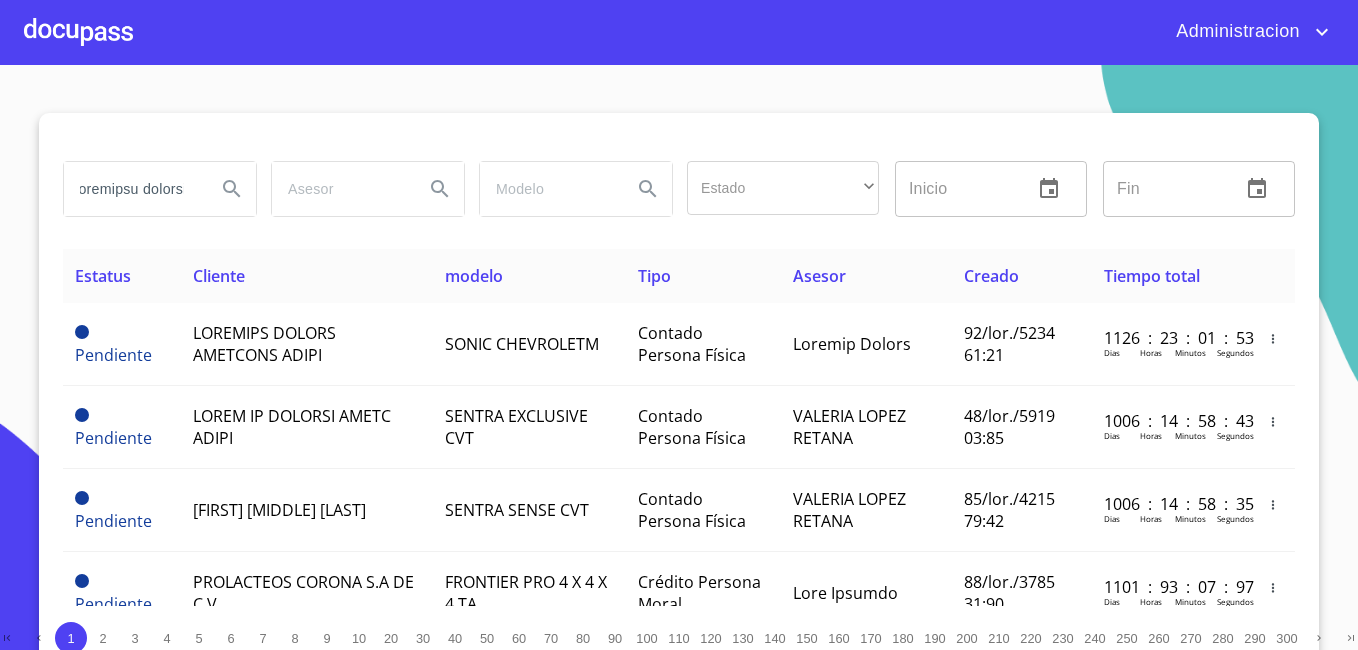 scroll, scrollTop: 0, scrollLeft: 13, axis: horizontal 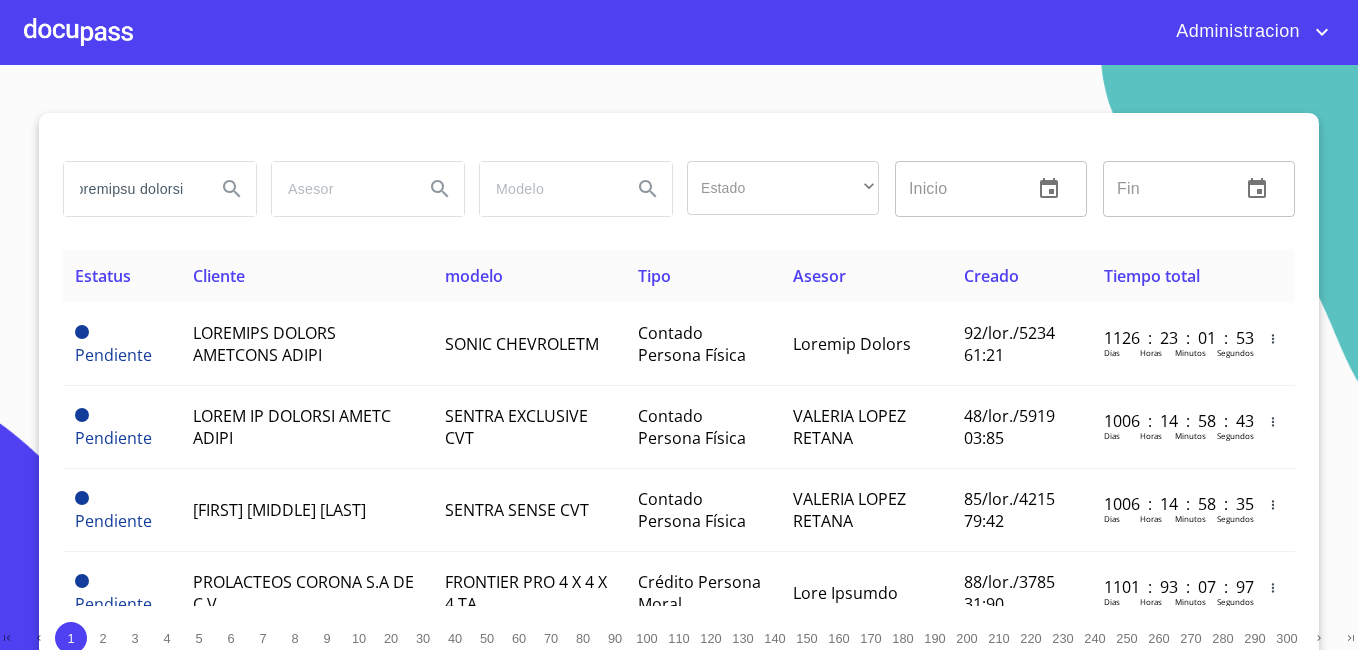 type on "loremipsu dolorsi" 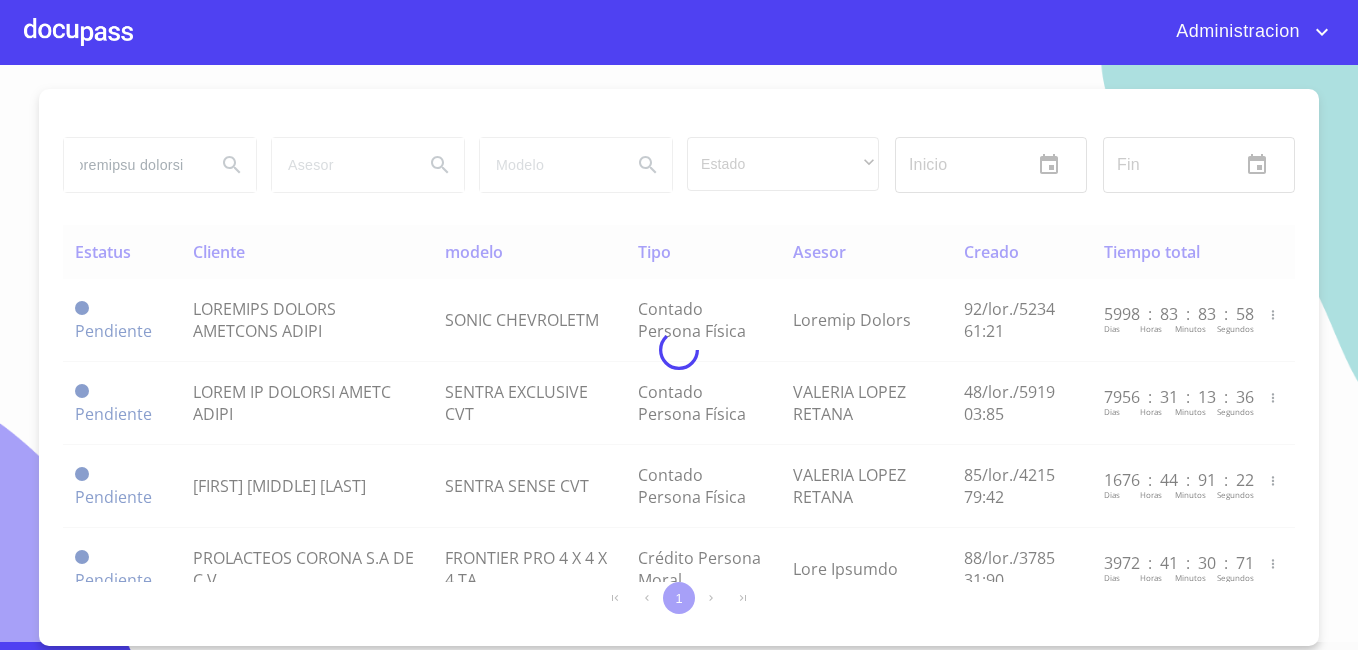 scroll, scrollTop: 0, scrollLeft: 0, axis: both 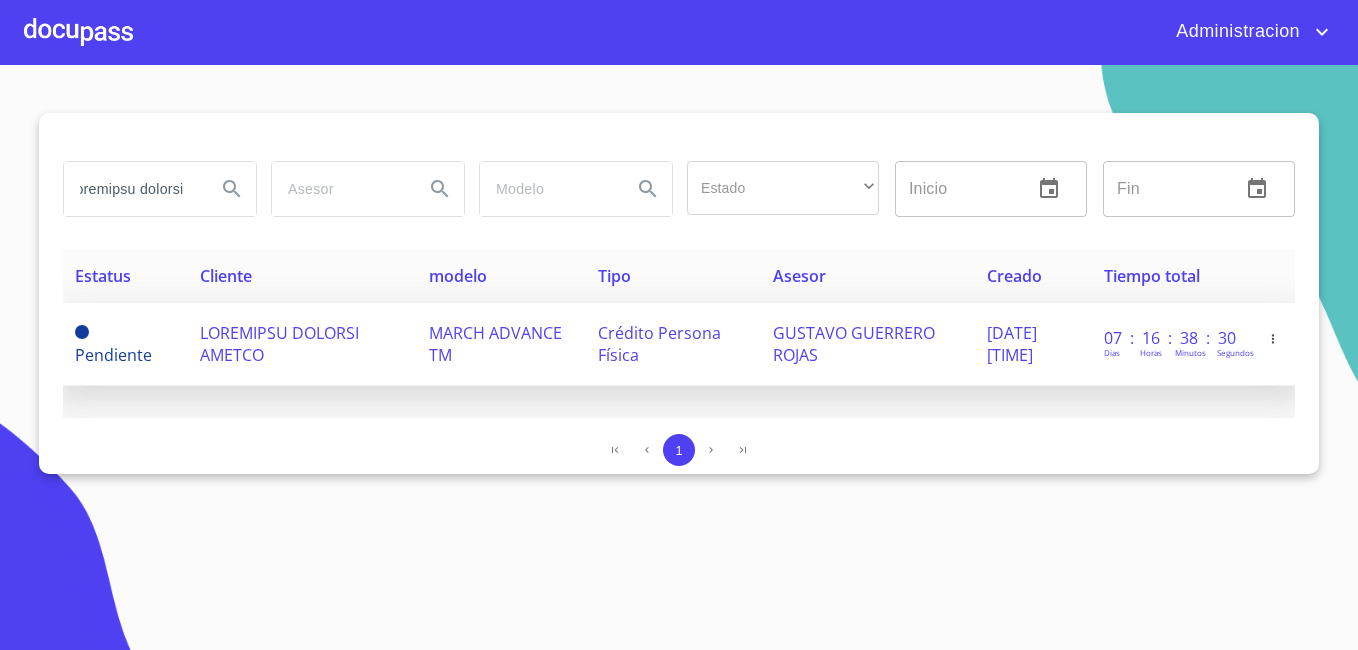 click on "LOREMIPSU DOLORSI AMETCO" at bounding box center (113, 344) 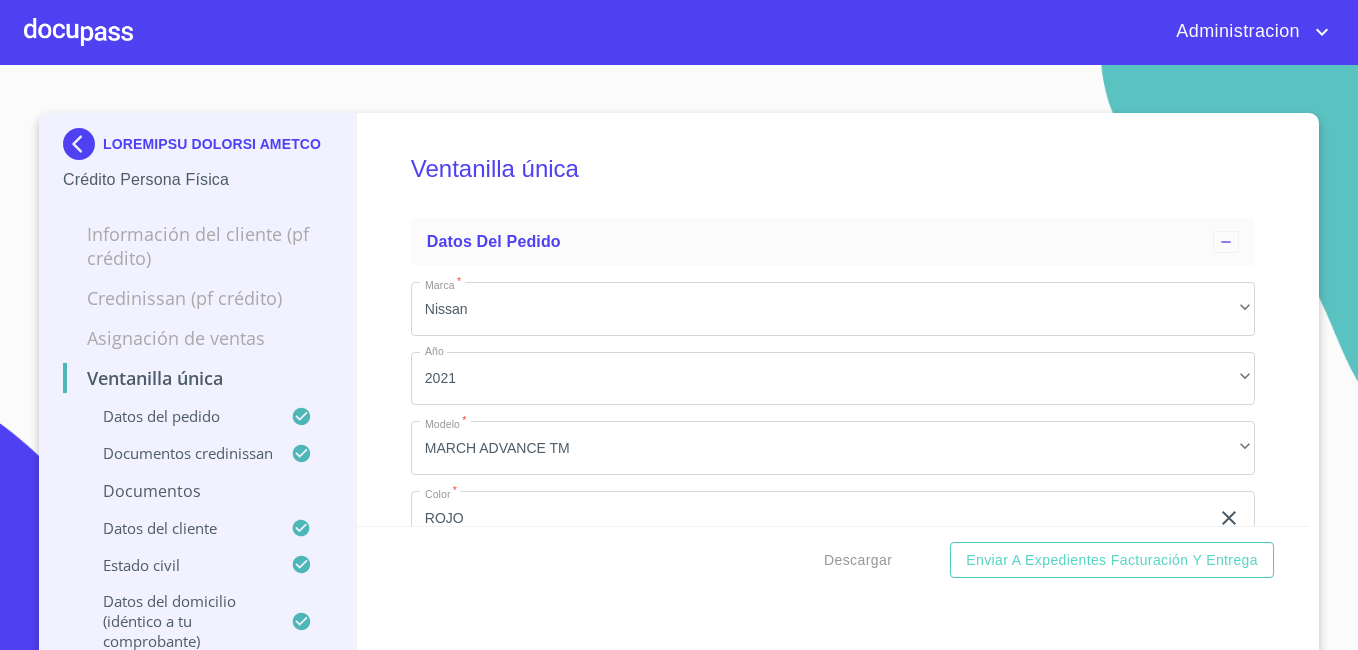 scroll, scrollTop: 1009, scrollLeft: 0, axis: vertical 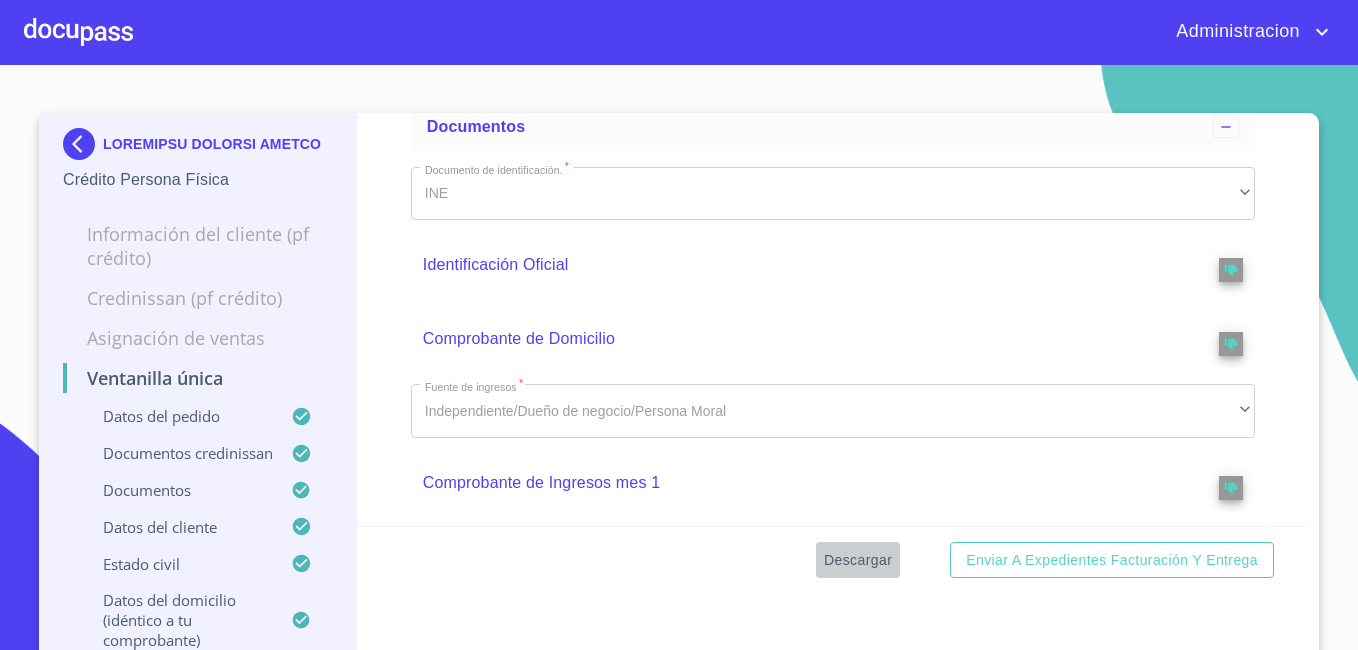 click on "Descargar" at bounding box center [858, 560] 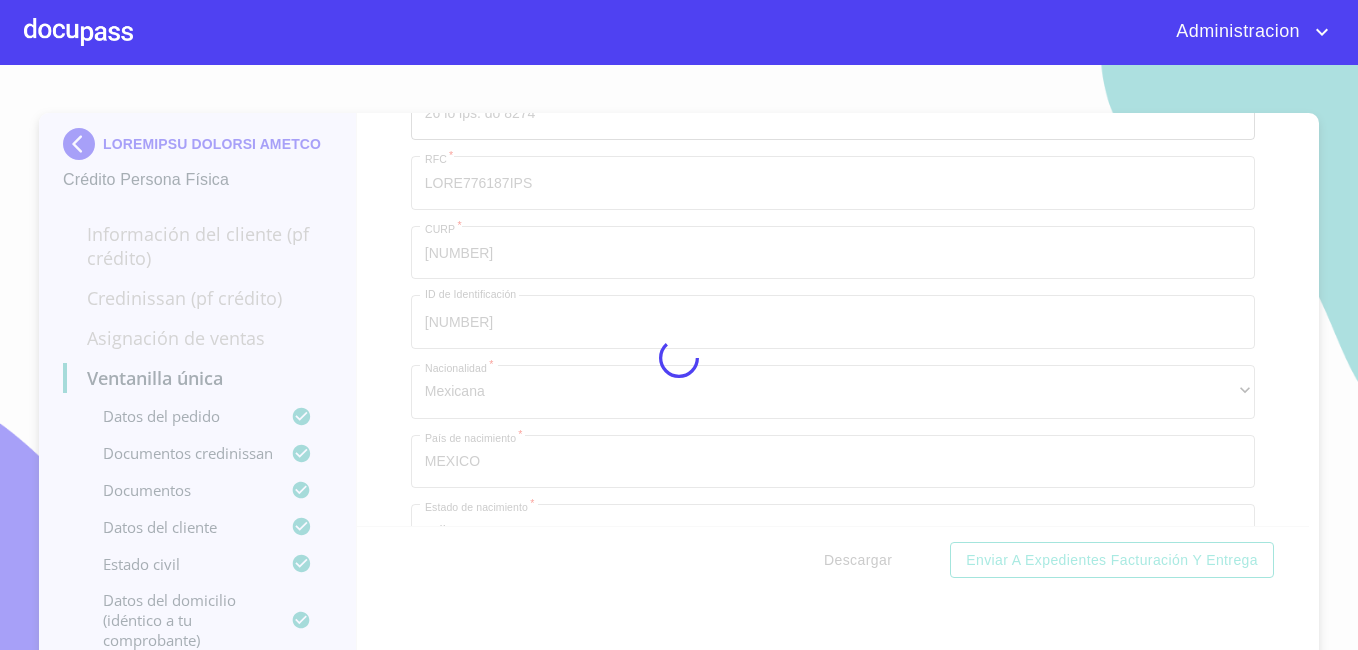 click at bounding box center (679, 357) 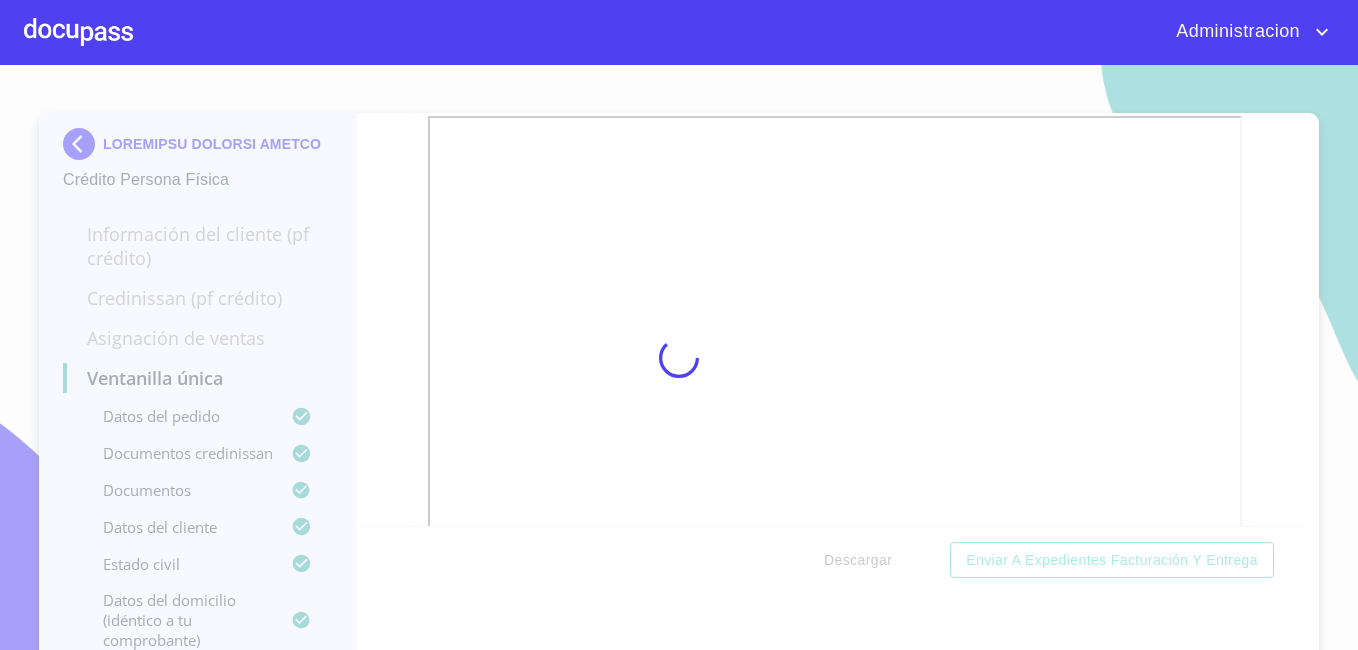 click at bounding box center (679, 357) 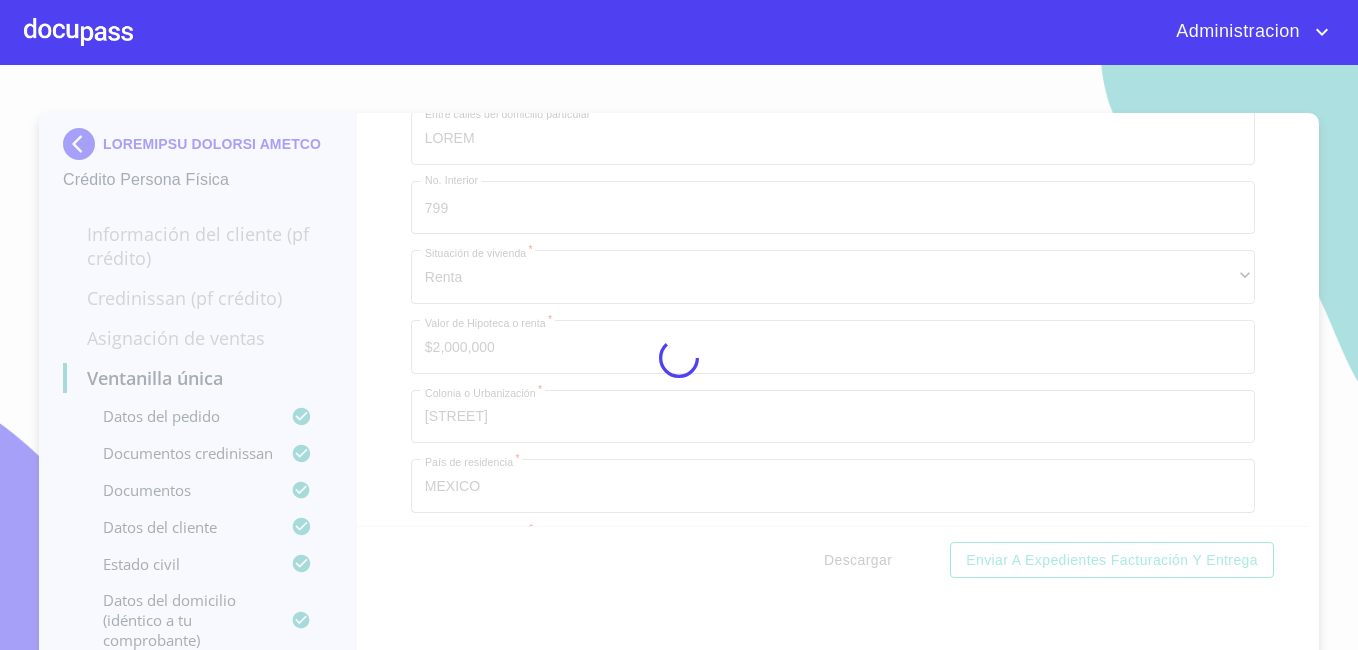 click at bounding box center (679, 357) 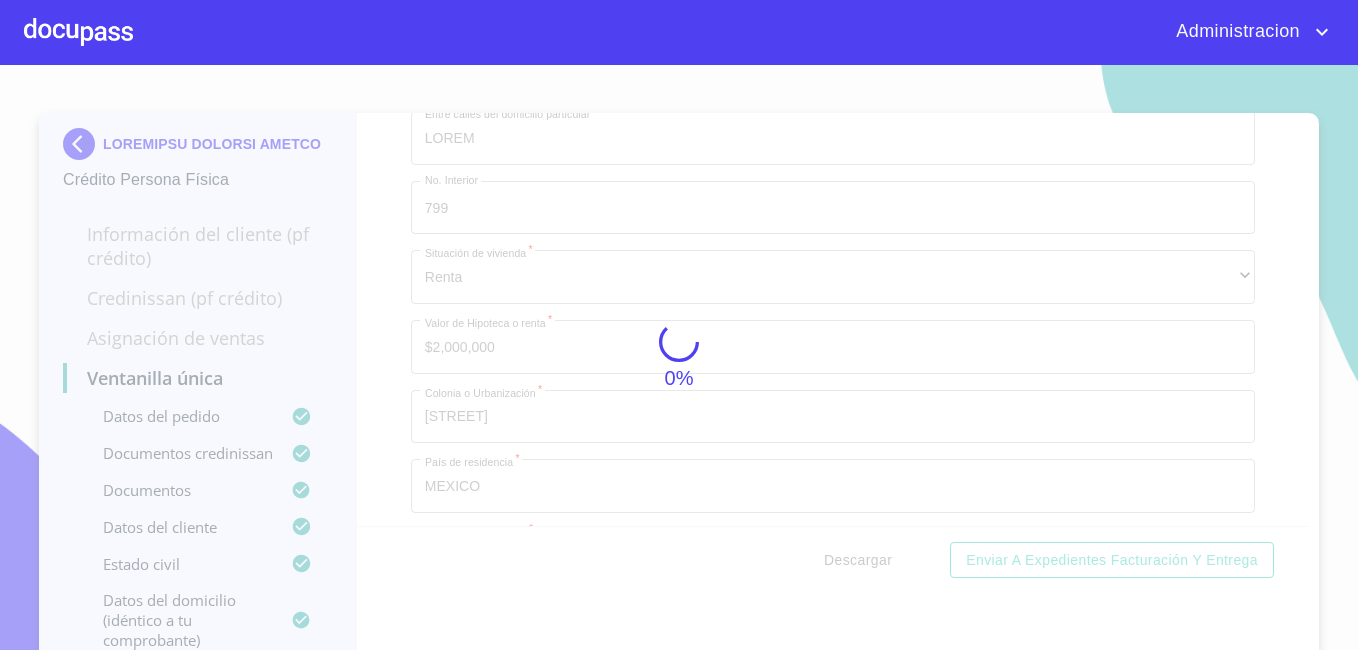 click on "0%" at bounding box center [679, 357] 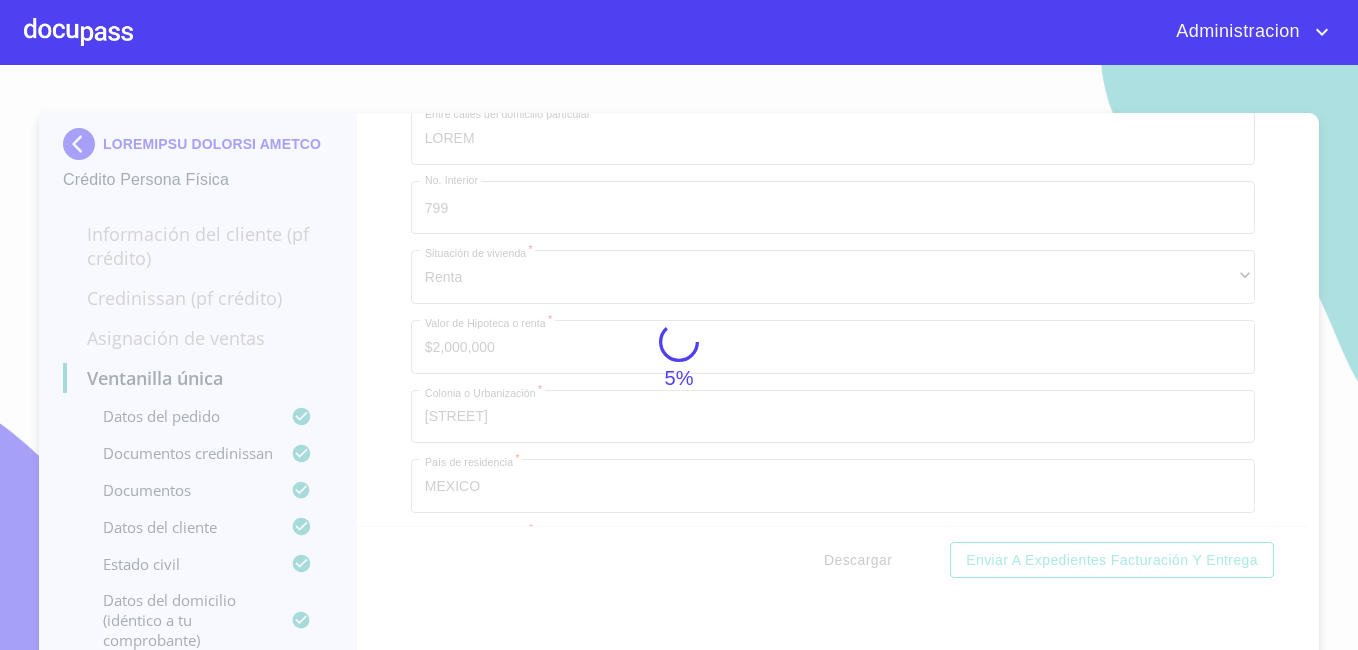 click on "5%" at bounding box center (679, 357) 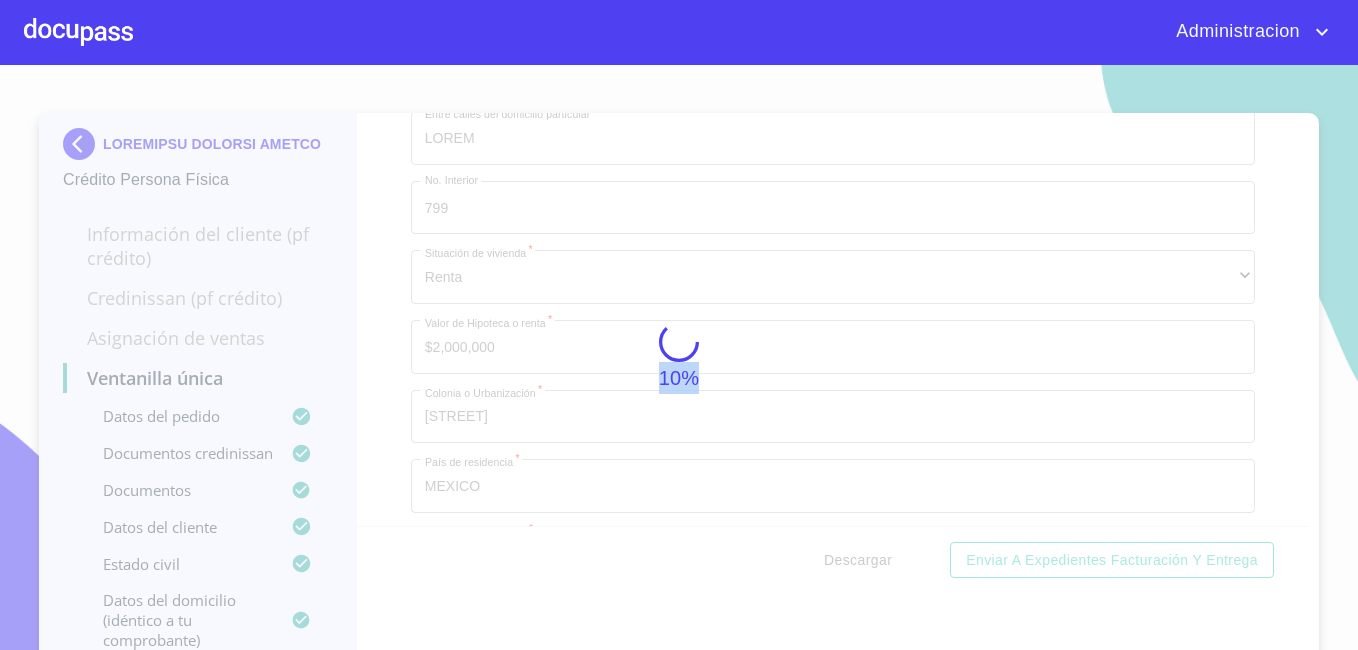click on "10%" at bounding box center (679, 357) 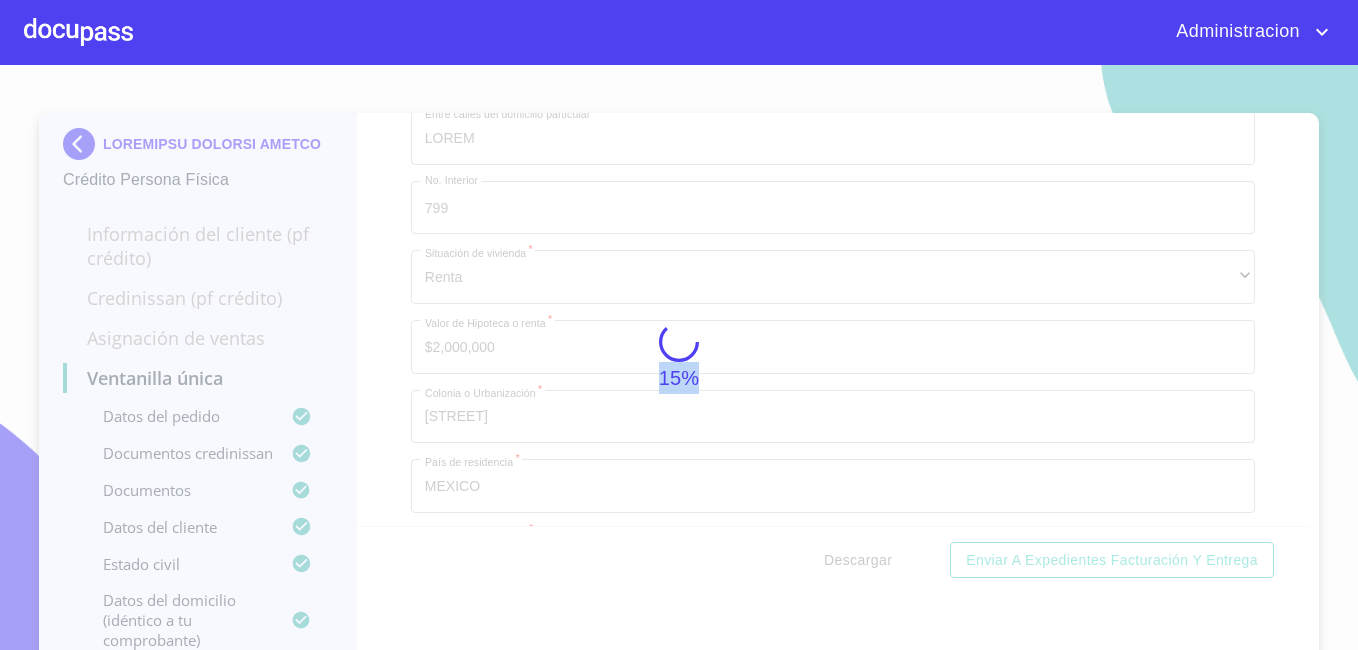 scroll, scrollTop: 0, scrollLeft: 0, axis: both 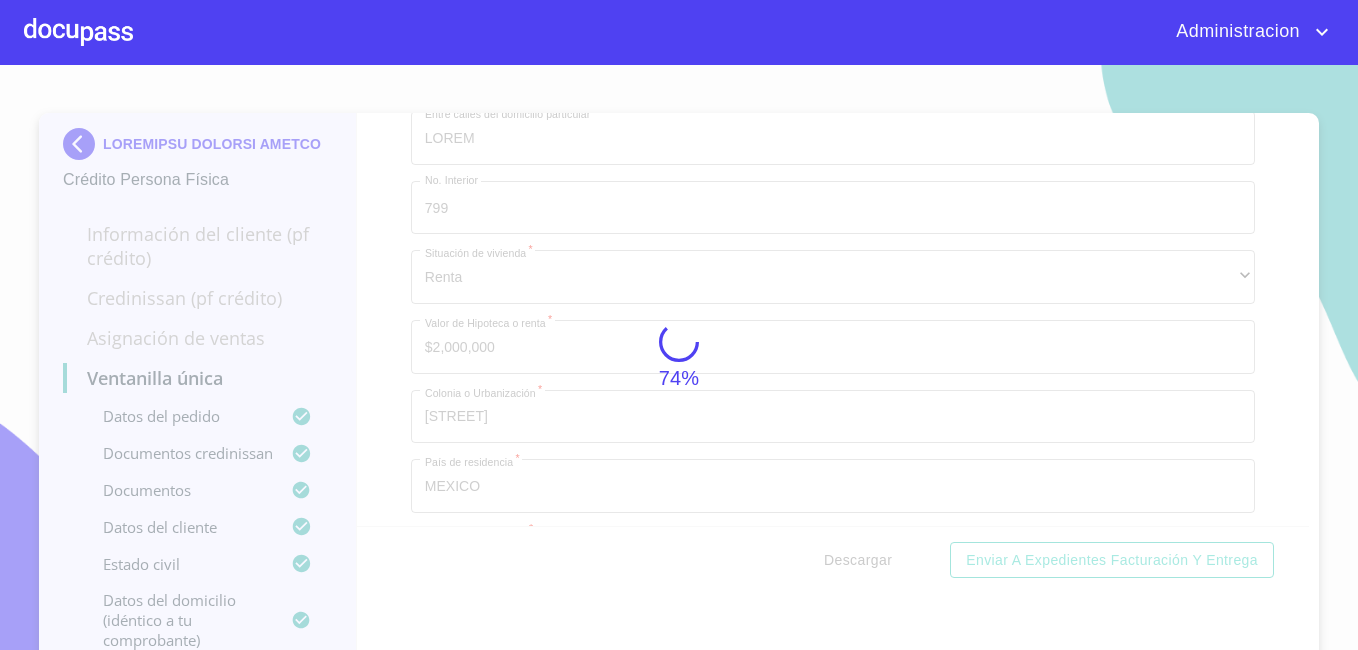 click on "74%" at bounding box center [679, 357] 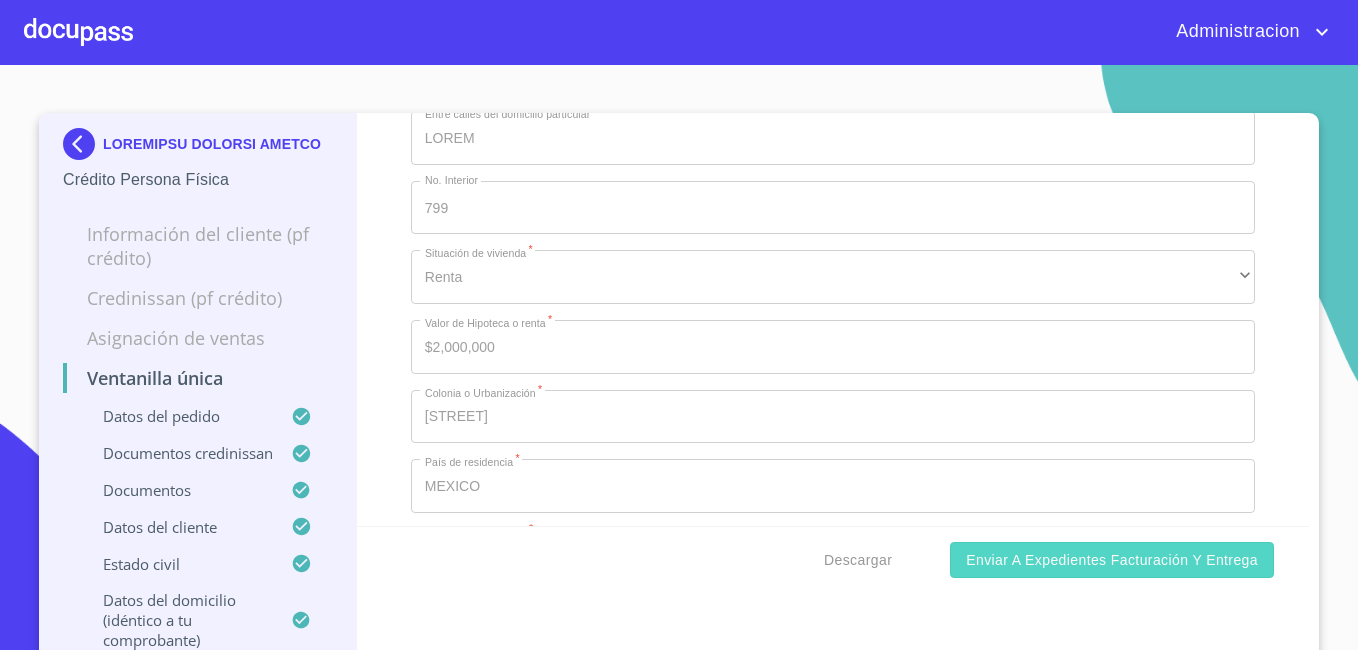 click on "Enviar a Expedientes Facturación y Entrega" at bounding box center (1112, 560) 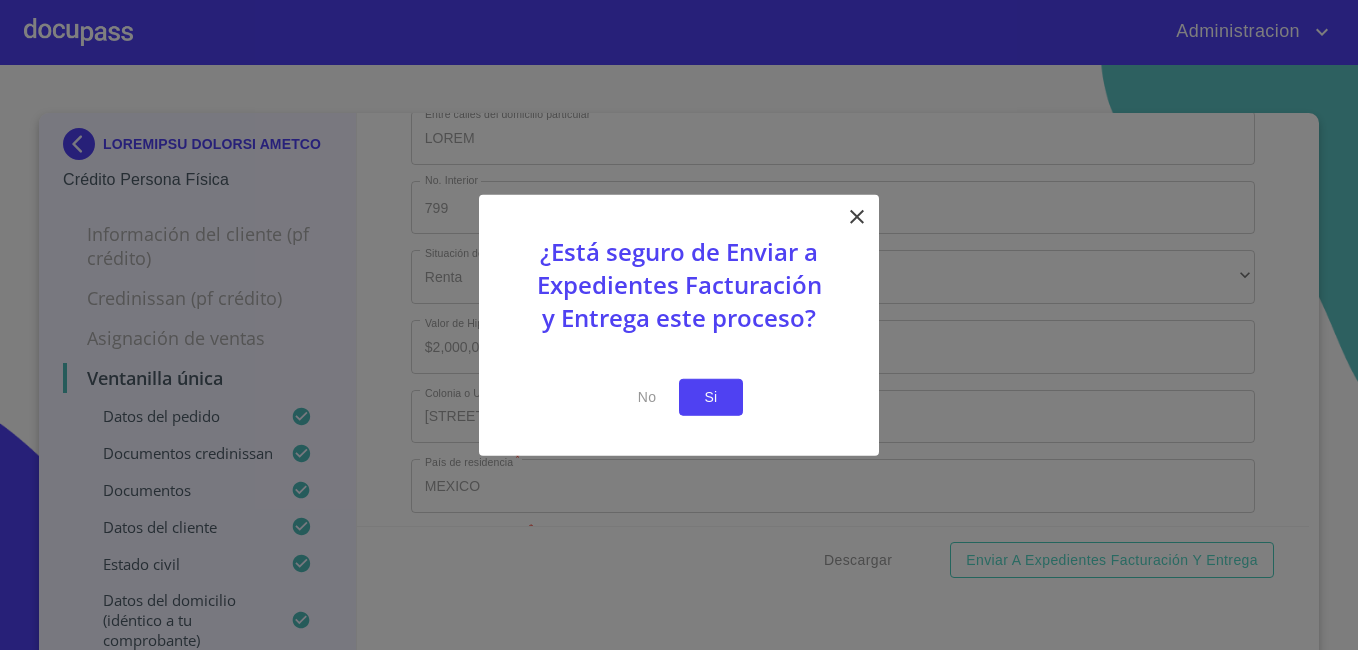 click on "Si" at bounding box center (711, 397) 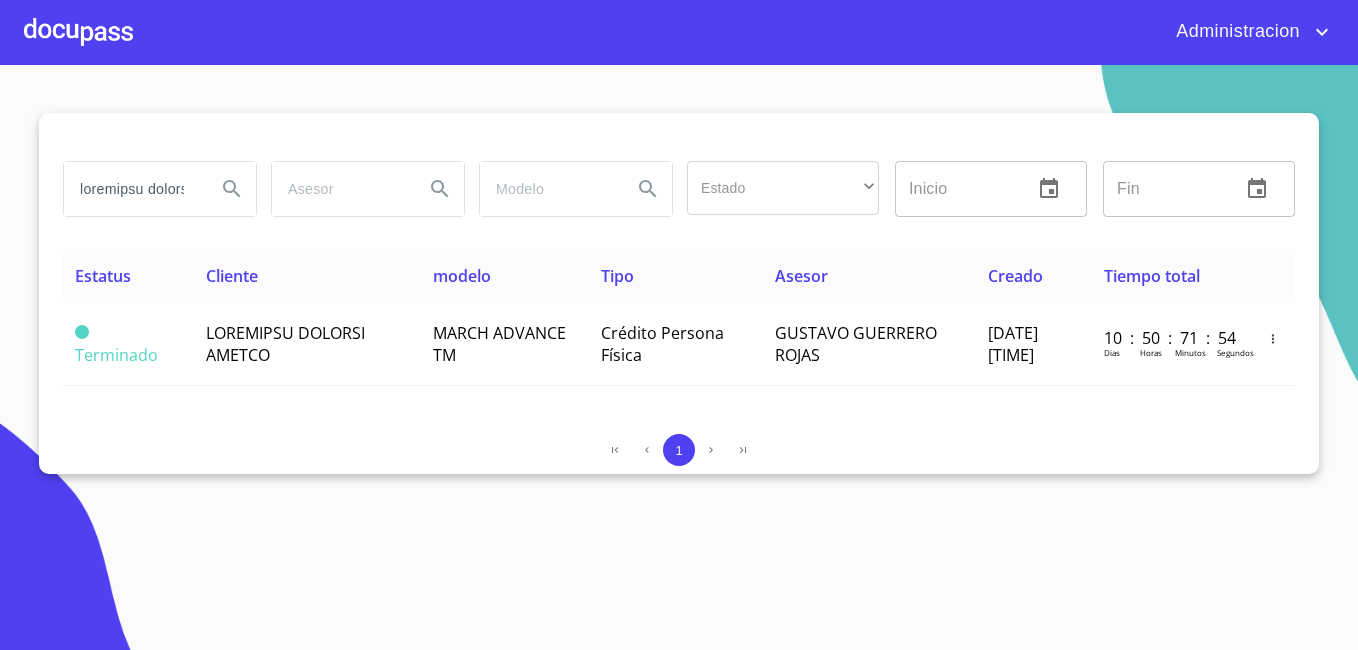 click on "loremipsu dolorsi" at bounding box center [132, 189] 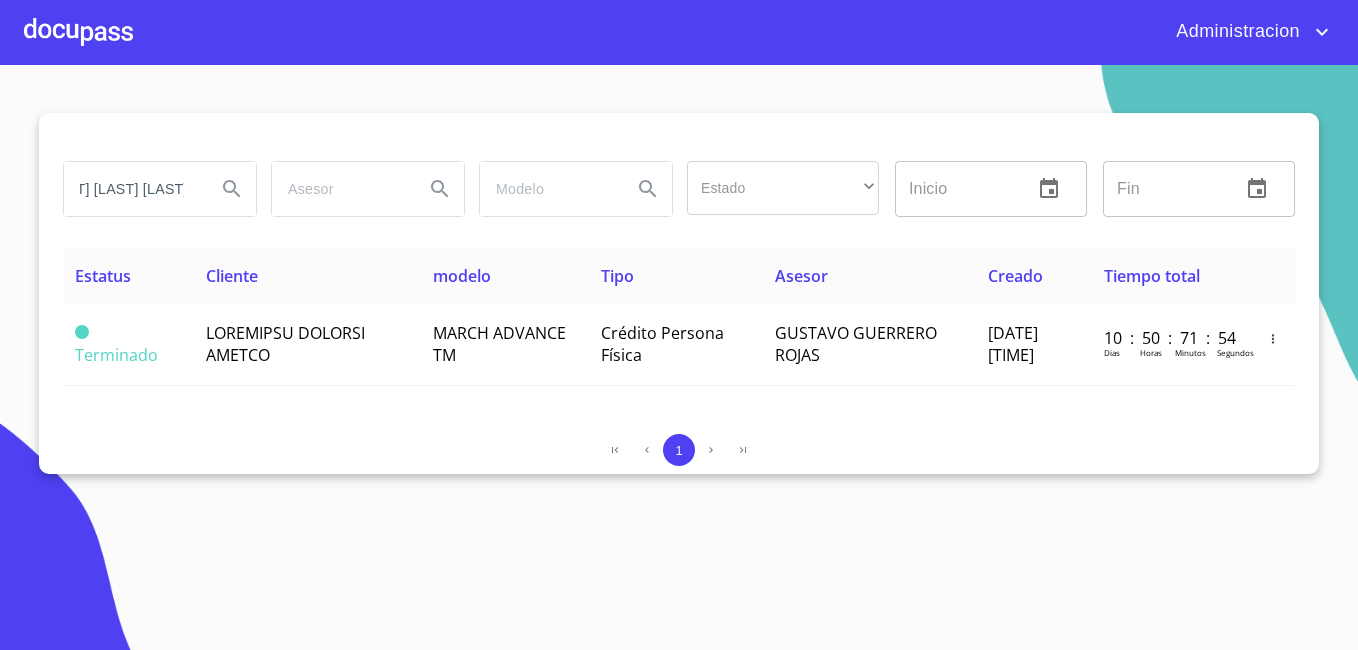 scroll, scrollTop: 0, scrollLeft: 46, axis: horizontal 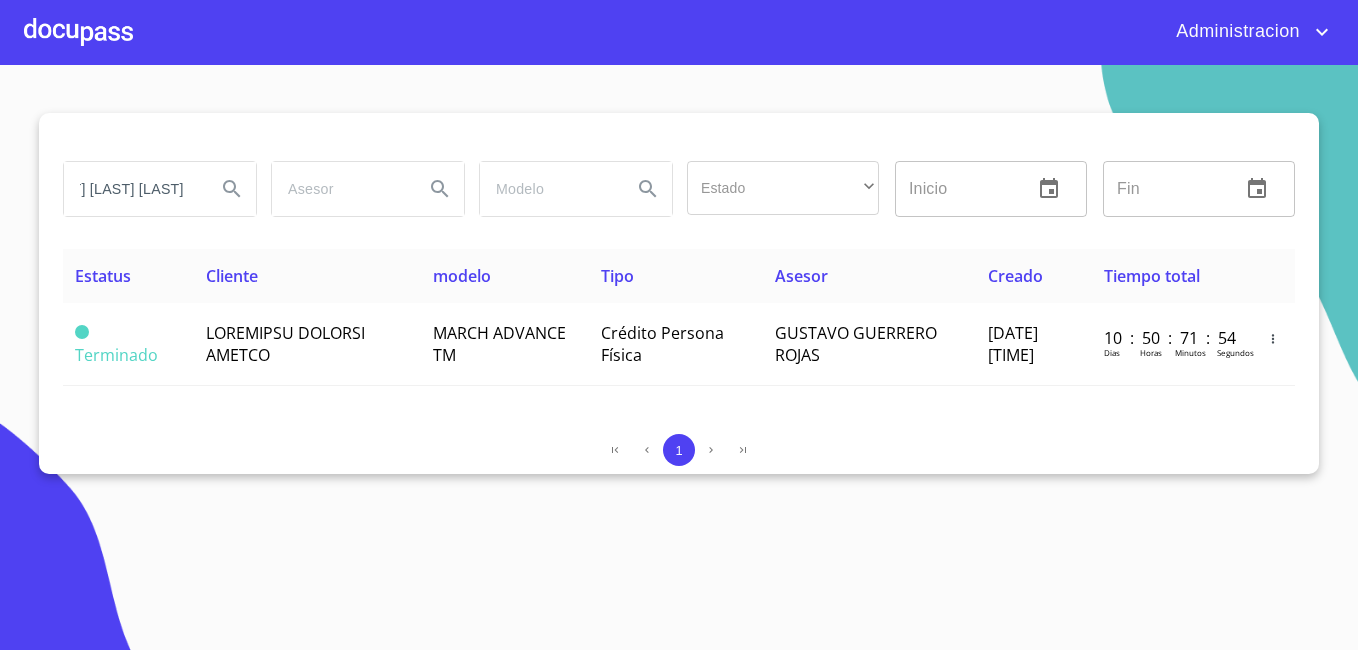 type on "[FIRST] [LAST] [LAST]" 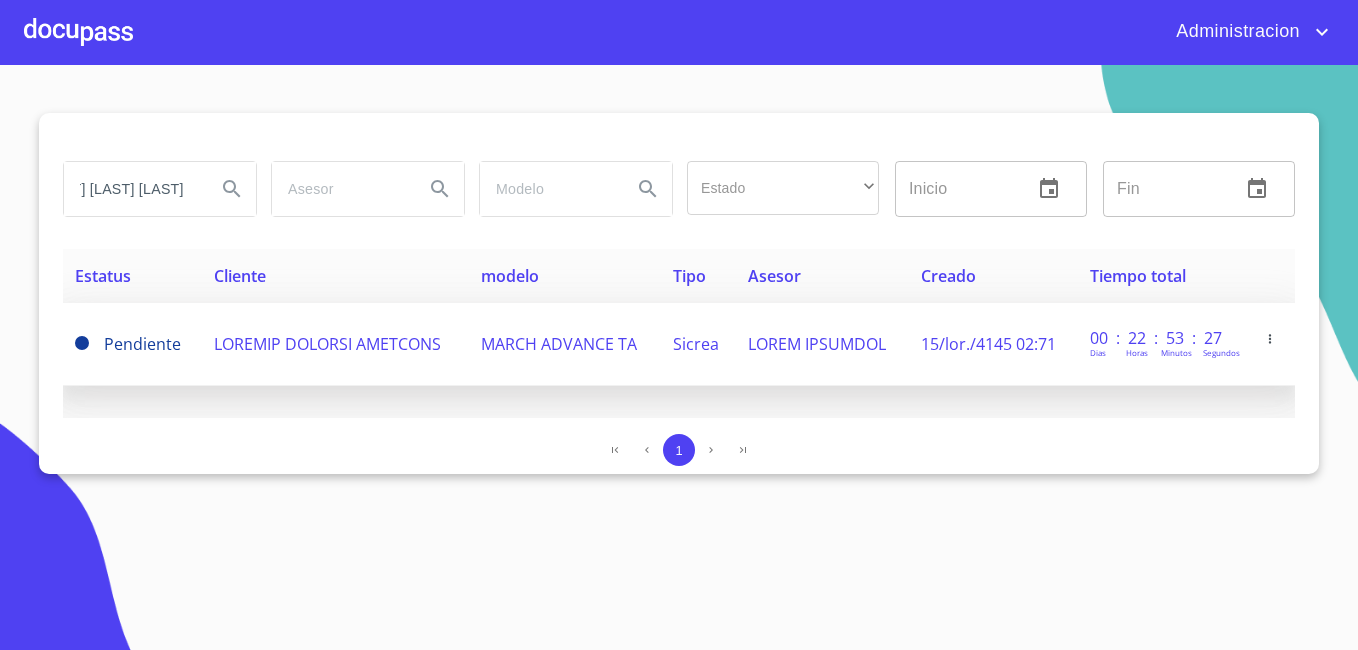 scroll, scrollTop: 0, scrollLeft: 0, axis: both 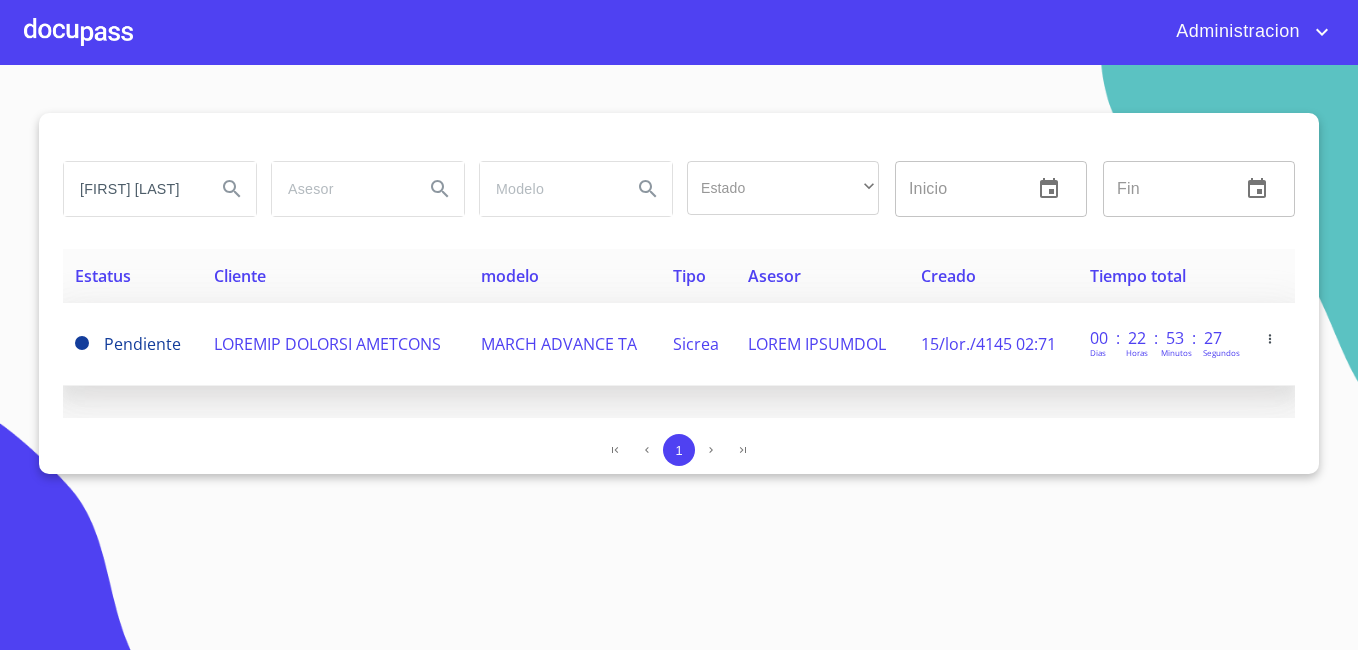 click on "LOREMIP DOLORSI  AMETCONS" at bounding box center [336, 344] 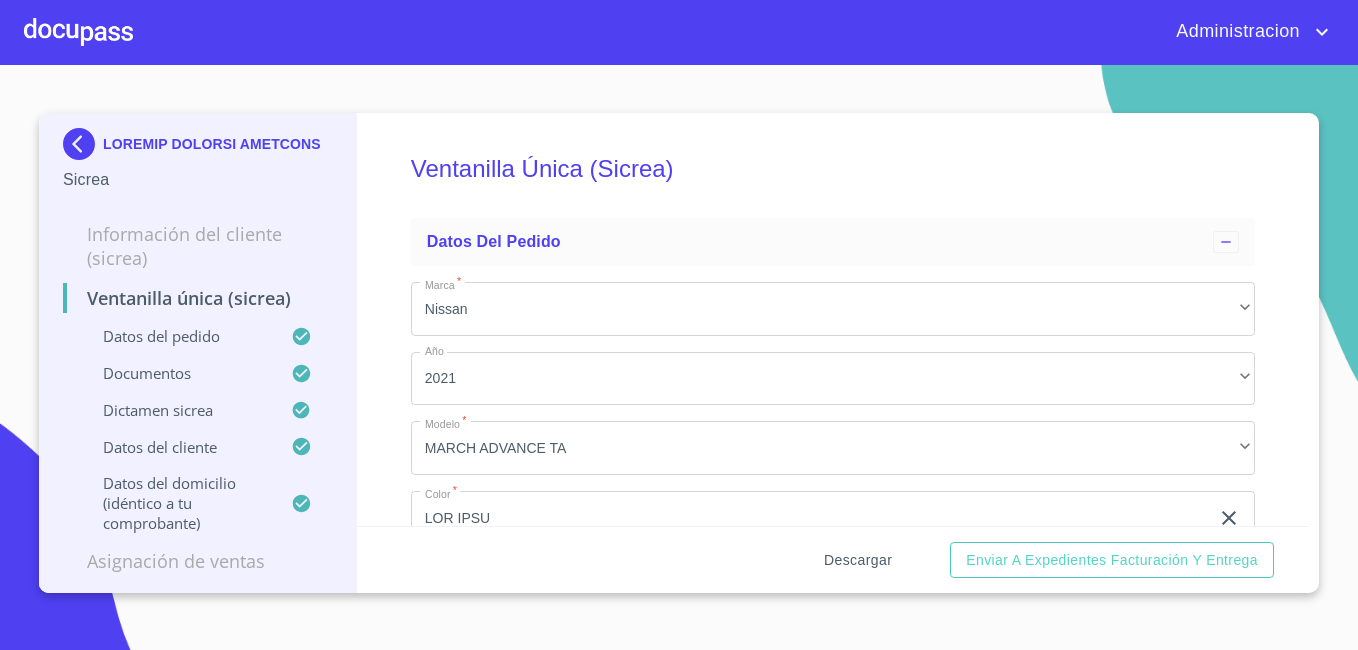 click on "Descargar" at bounding box center [858, 560] 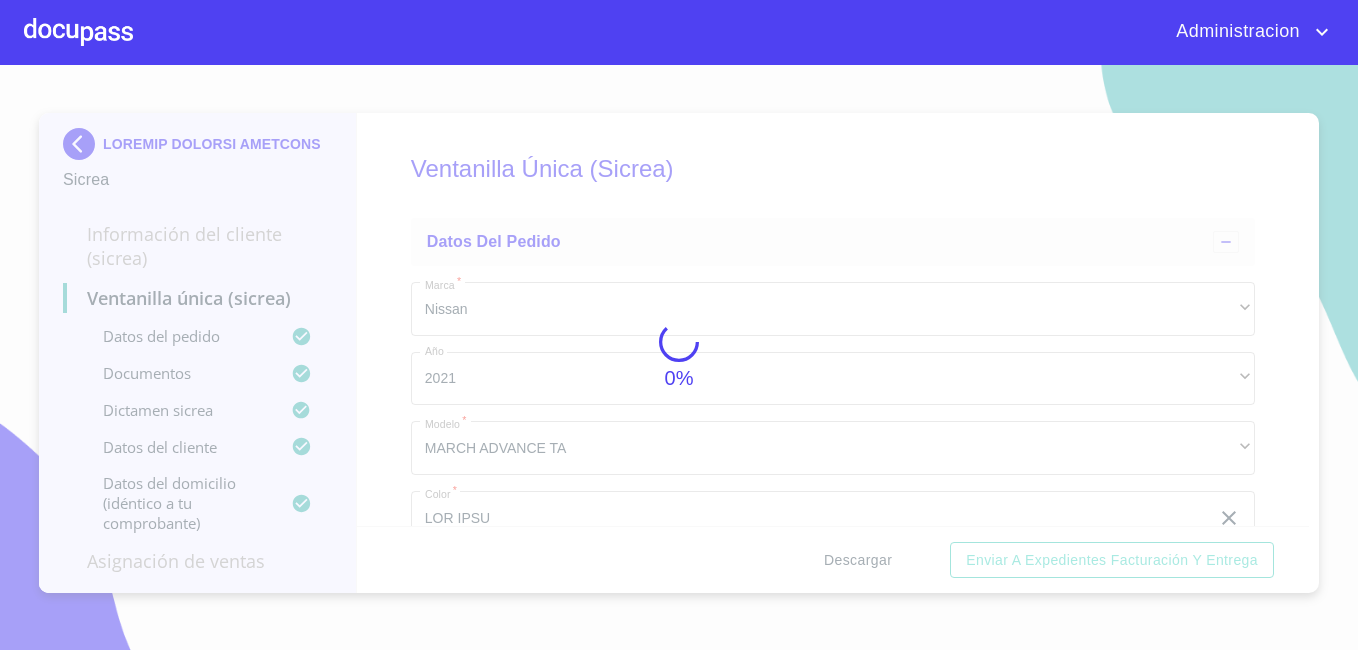click on "0%" at bounding box center (679, 357) 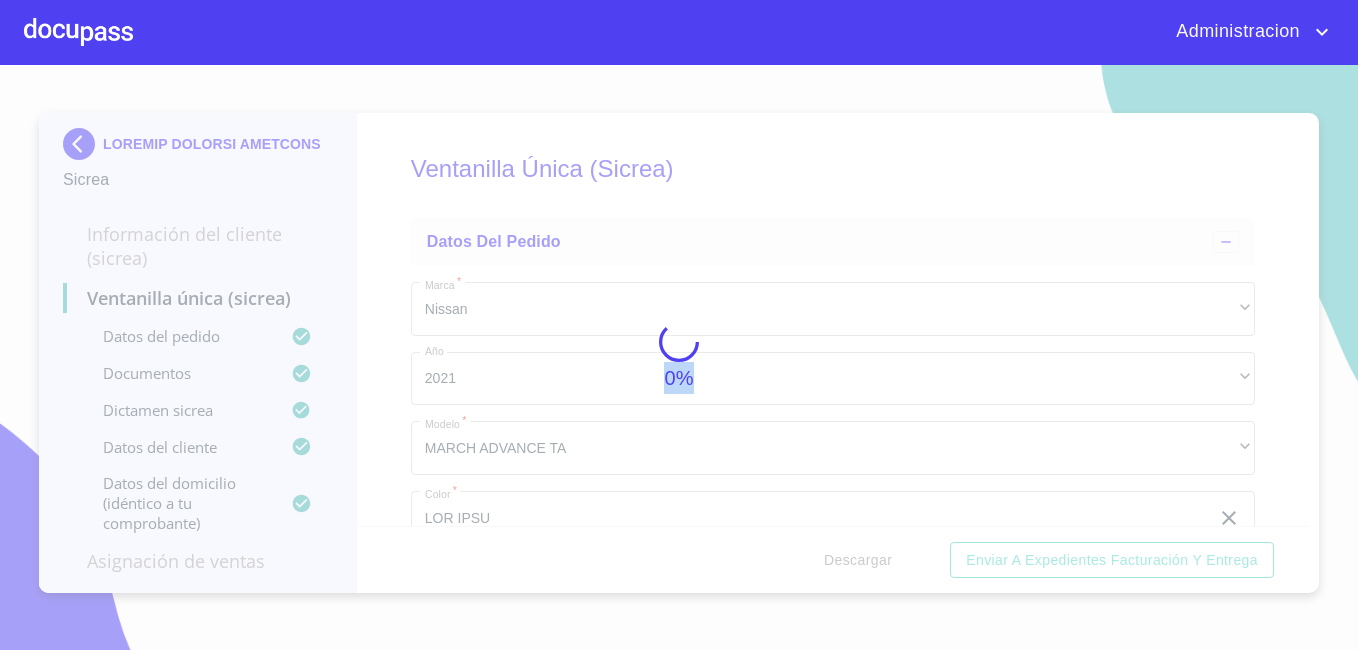 click on "0%" at bounding box center [679, 357] 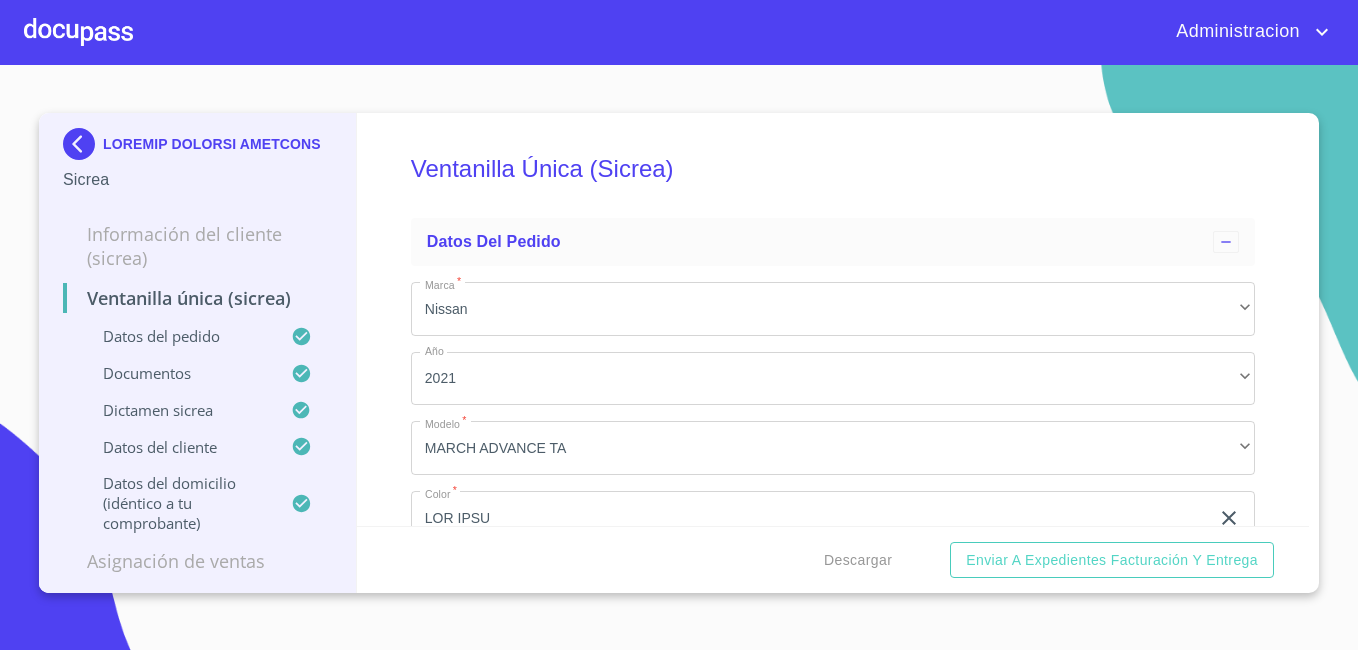 click on "Loremipsu Dolors a Consectetur Adipiscinge s Doeiusm" at bounding box center [833, 560] 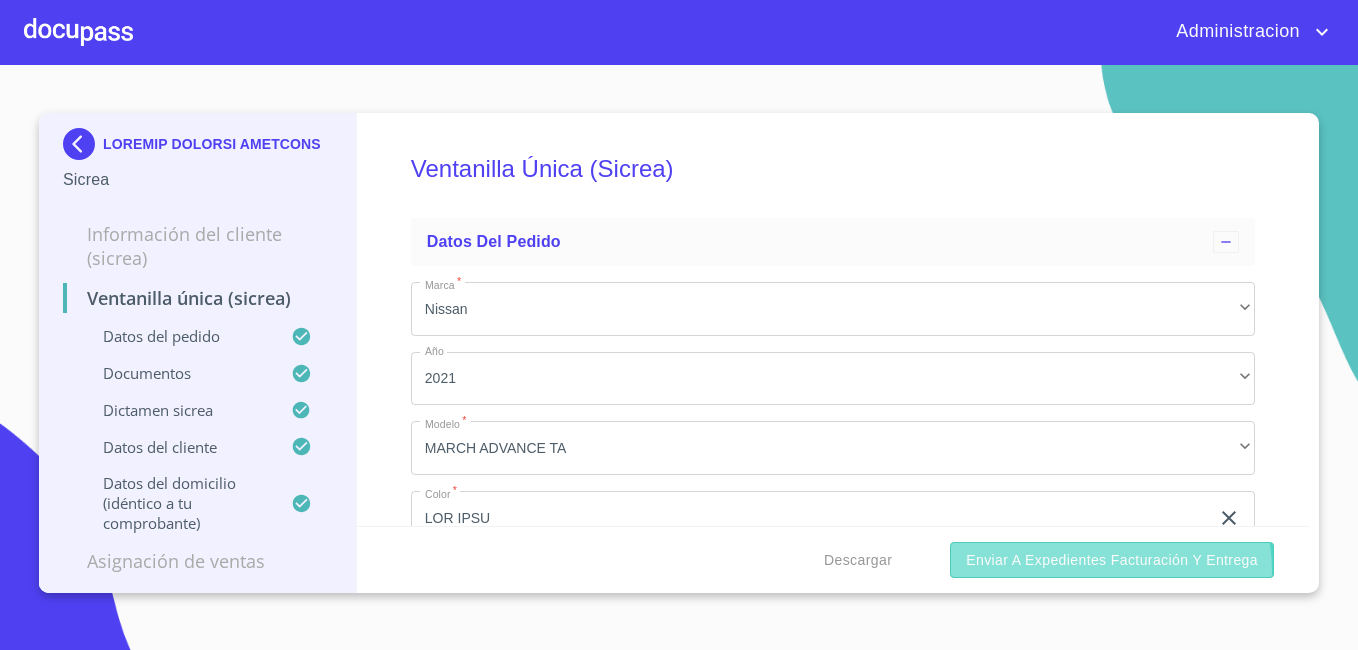click on "Enviar a Expedientes Facturación y Entrega" at bounding box center (1112, 560) 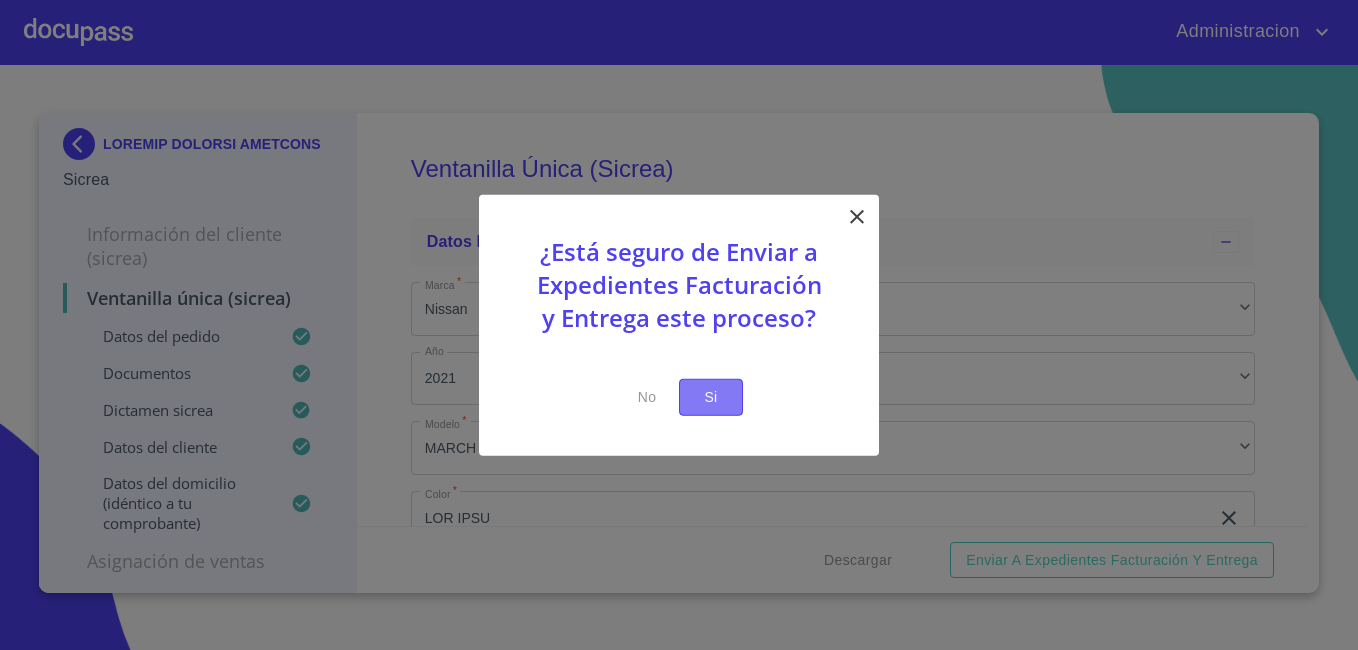 click on "Si" at bounding box center [711, 397] 